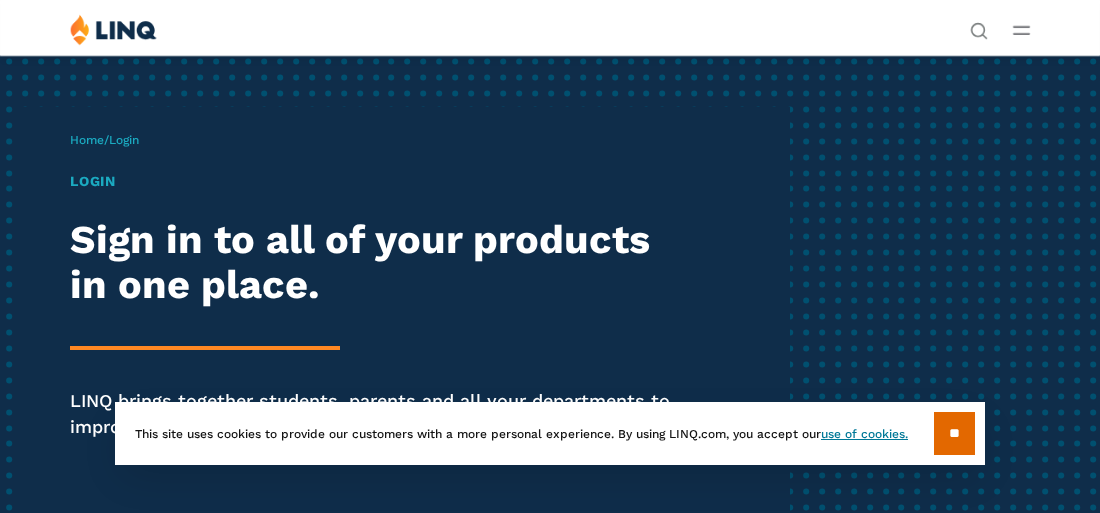 scroll, scrollTop: 0, scrollLeft: 0, axis: both 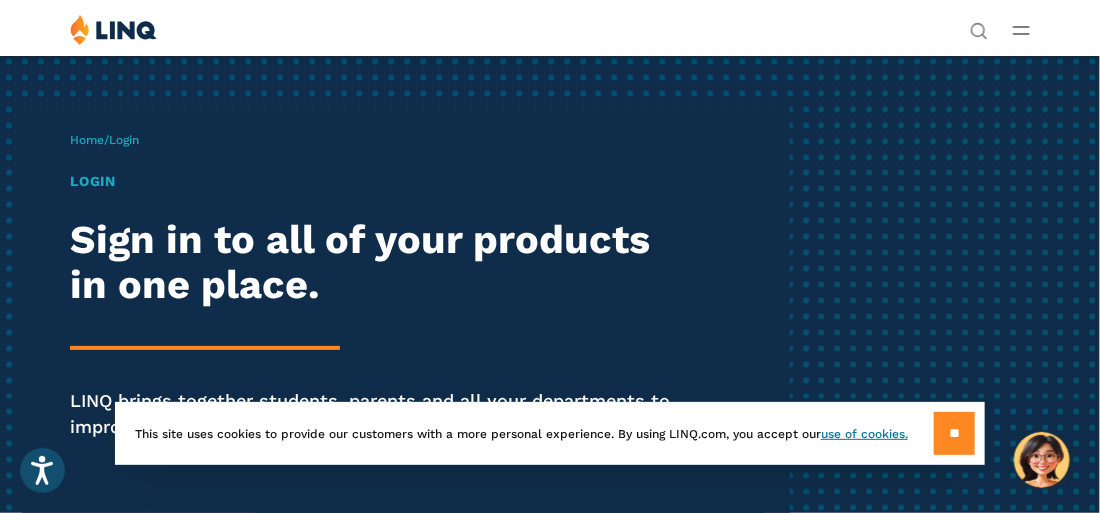 click on "**" at bounding box center [954, 433] 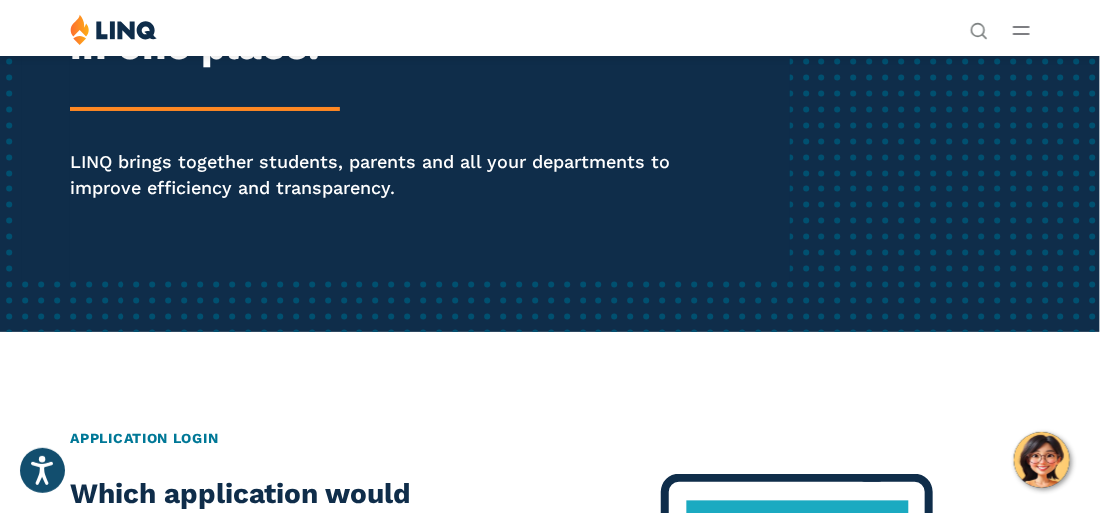 scroll, scrollTop: 199, scrollLeft: 0, axis: vertical 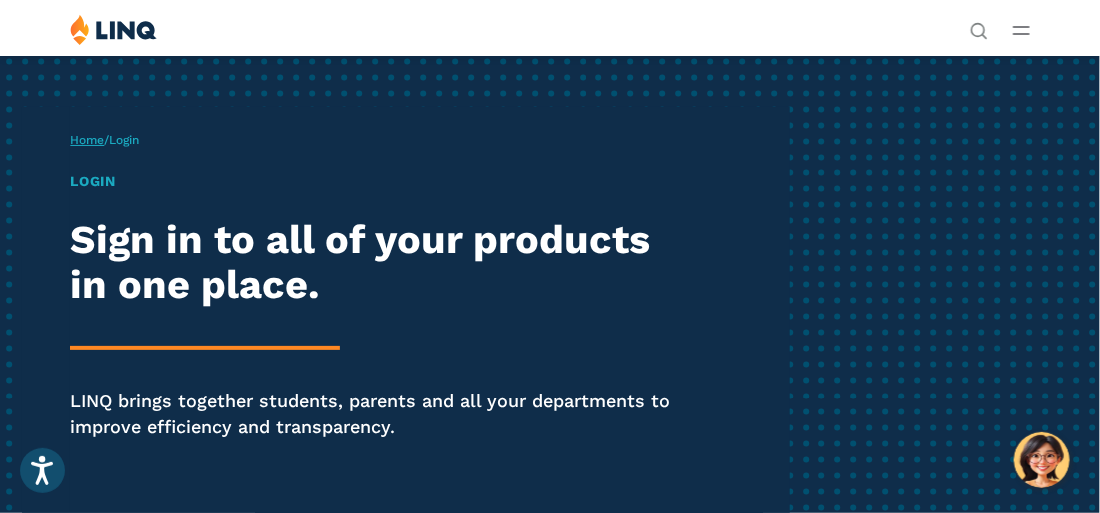 click on "Home" at bounding box center (87, 140) 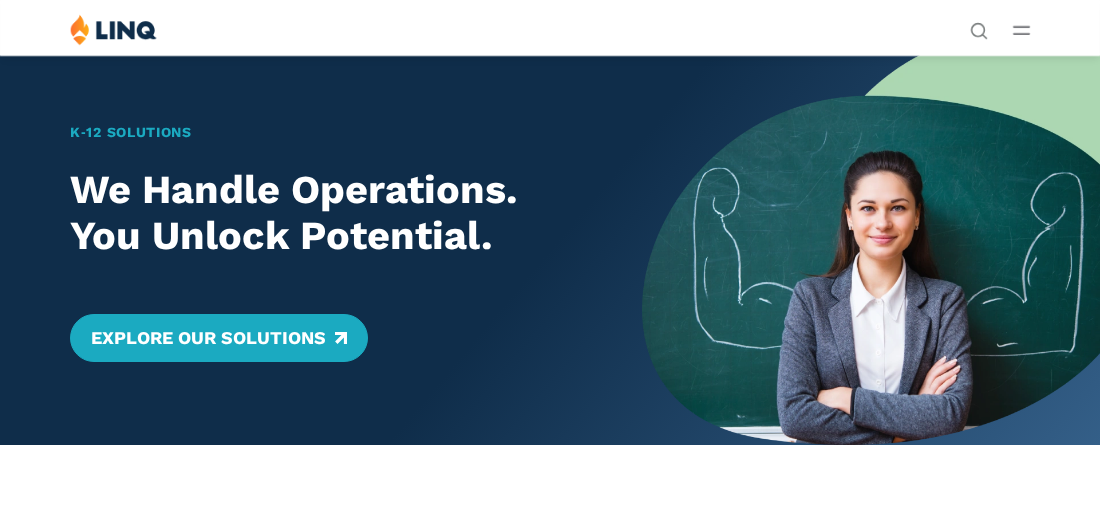 scroll, scrollTop: 0, scrollLeft: 0, axis: both 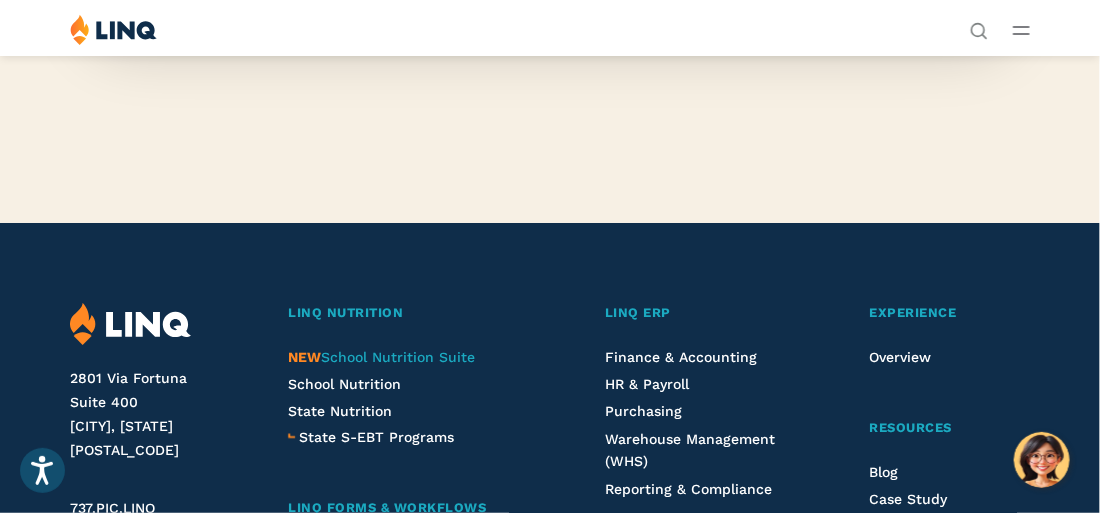 click on "NEW" at bounding box center [304, 357] 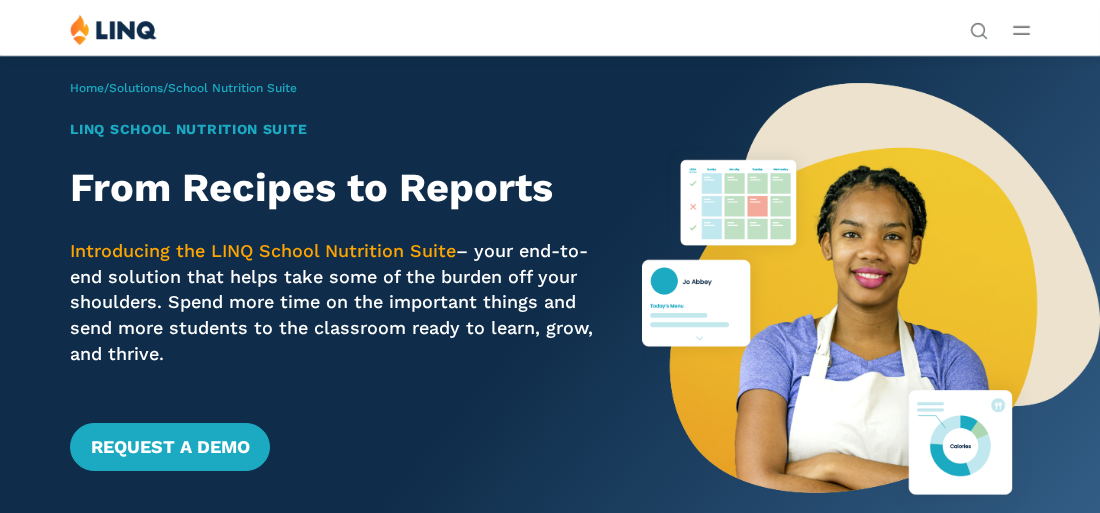 scroll, scrollTop: 0, scrollLeft: 0, axis: both 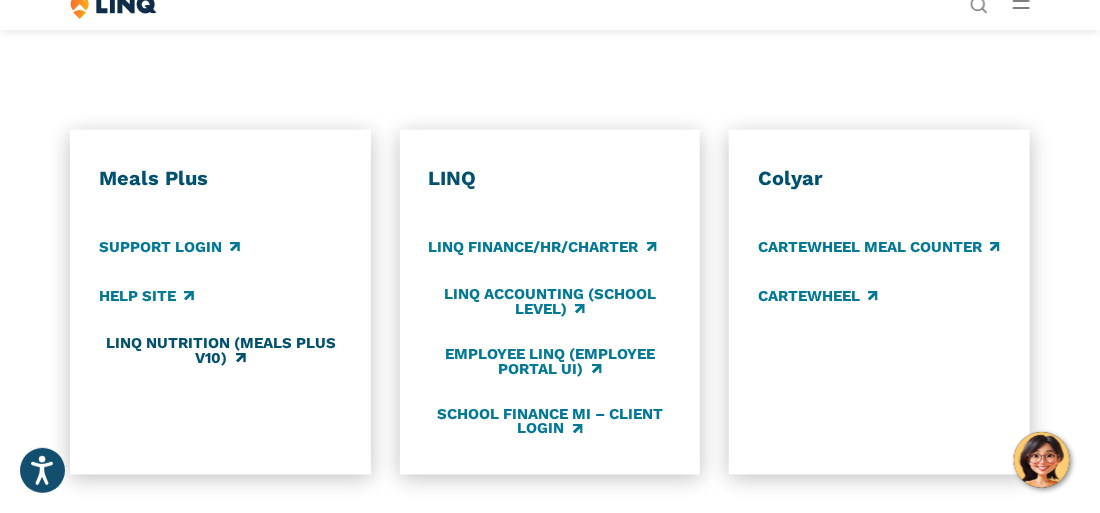 click on "LINQ Nutrition (Meals Plus v10)" at bounding box center (220, 351) 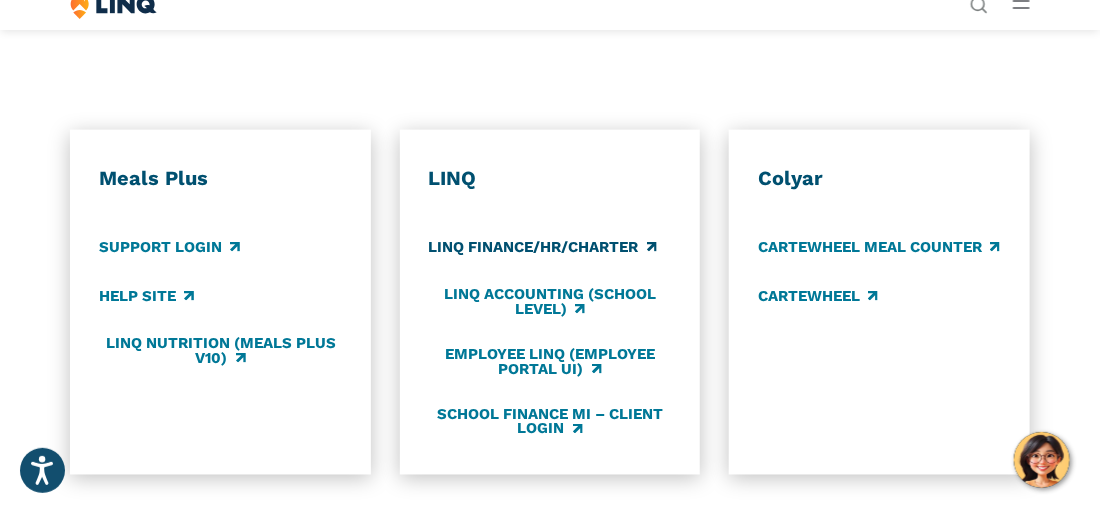 click on "LINQ Finance/HR/Charter" at bounding box center [543, 247] 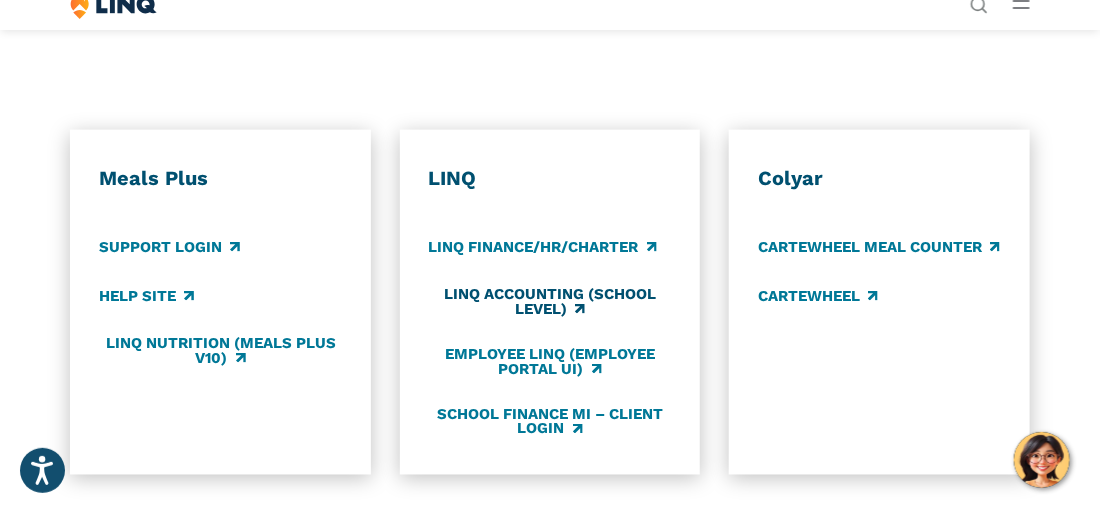 click on "LINQ Accounting (school level)" at bounding box center [550, 301] 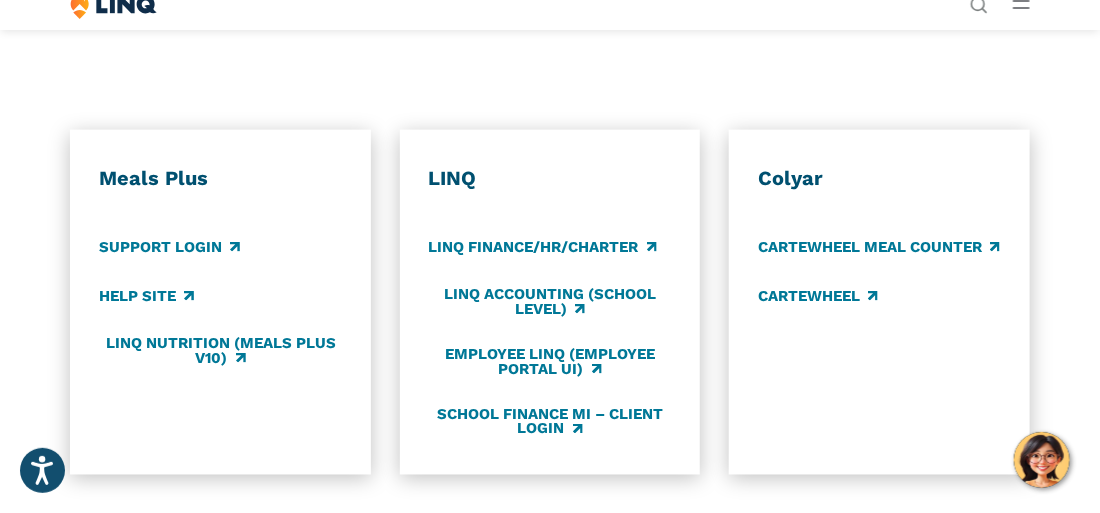 click on "Meals Plus
Support Login
Help Site
LINQ Nutrition (Meals Plus v10)" at bounding box center (220, 302) 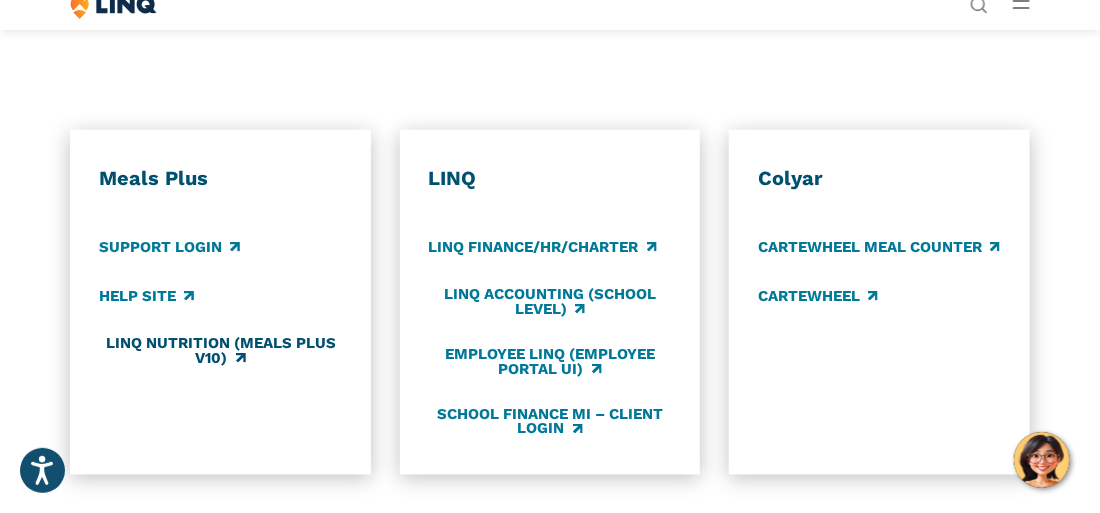click on "LINQ Nutrition (Meals Plus v10)" at bounding box center (220, 351) 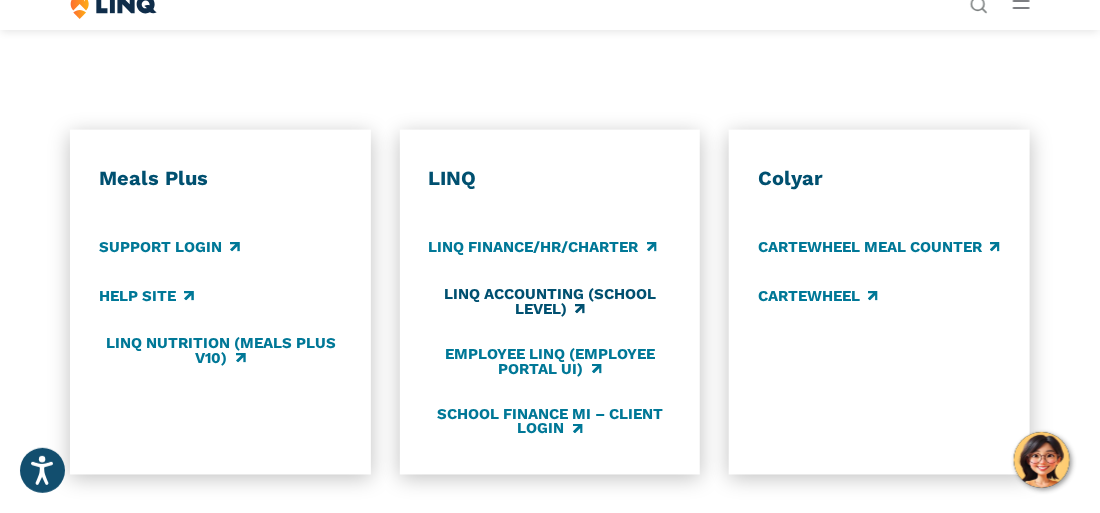 click on "LINQ Accounting (school level)" at bounding box center (550, 301) 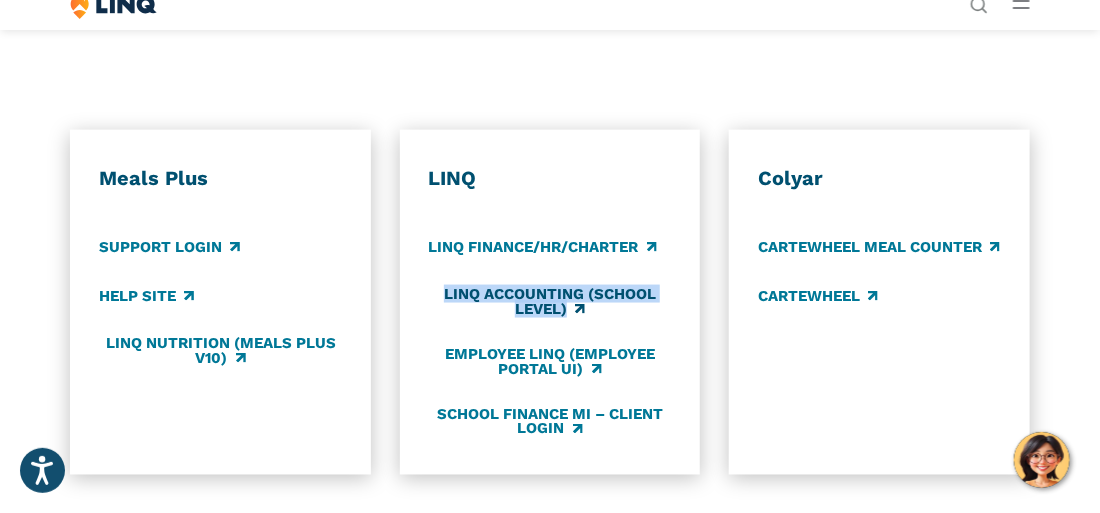 click on "LINQ Accounting (school level)" at bounding box center [550, 301] 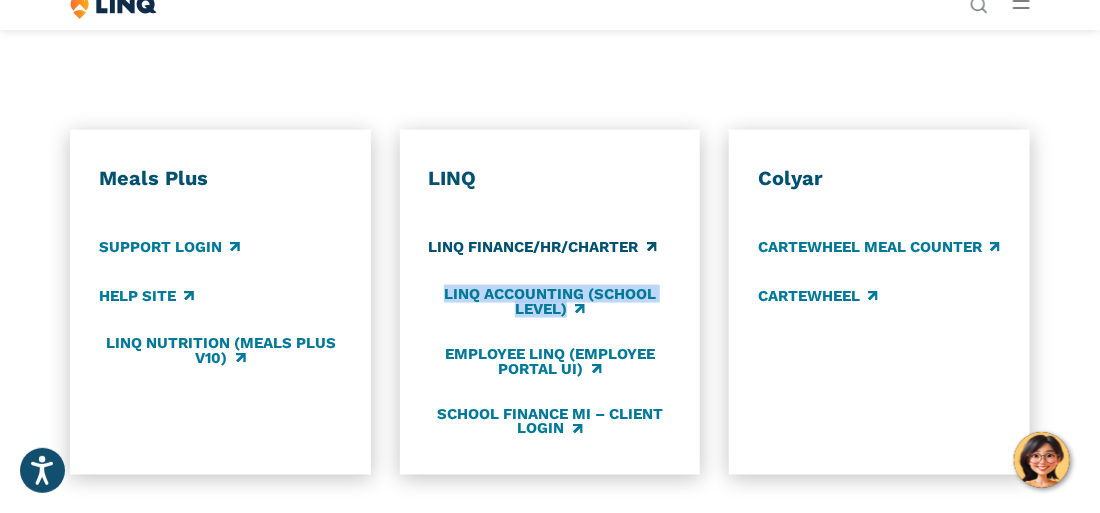 click on "LINQ Finance/HR/Charter" at bounding box center [543, 247] 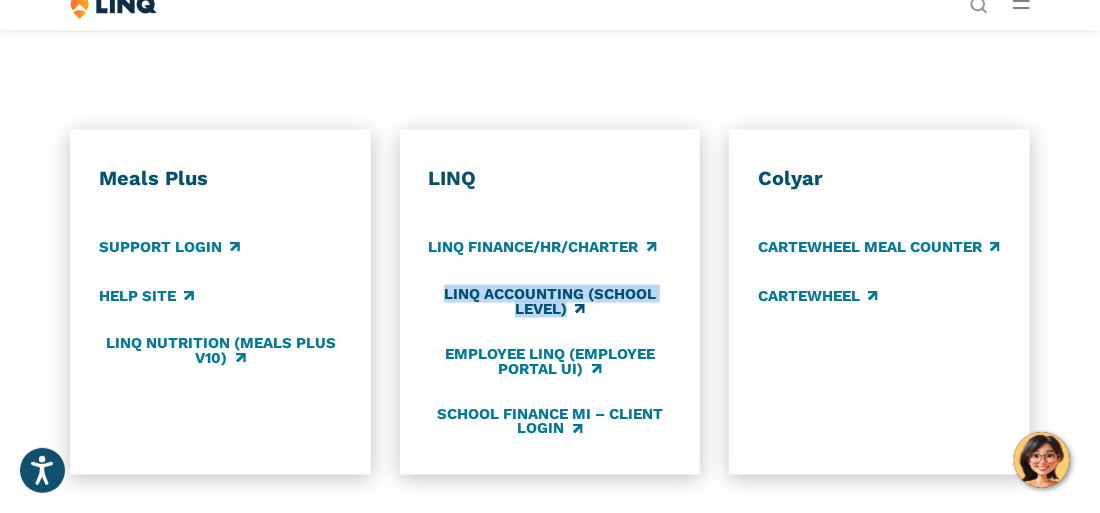 click on "LINQ Accounting (school level)" at bounding box center [550, 301] 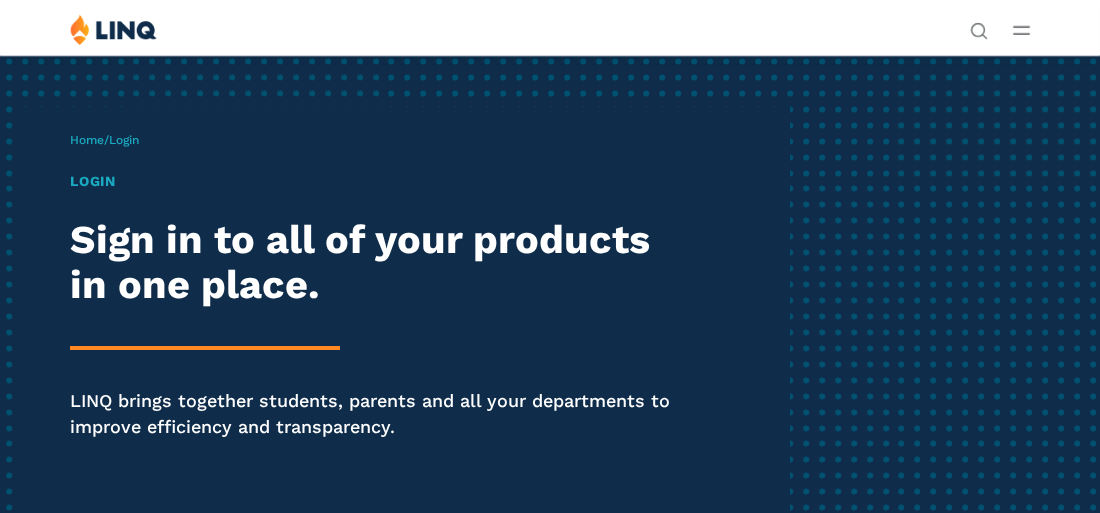 scroll, scrollTop: 0, scrollLeft: 0, axis: both 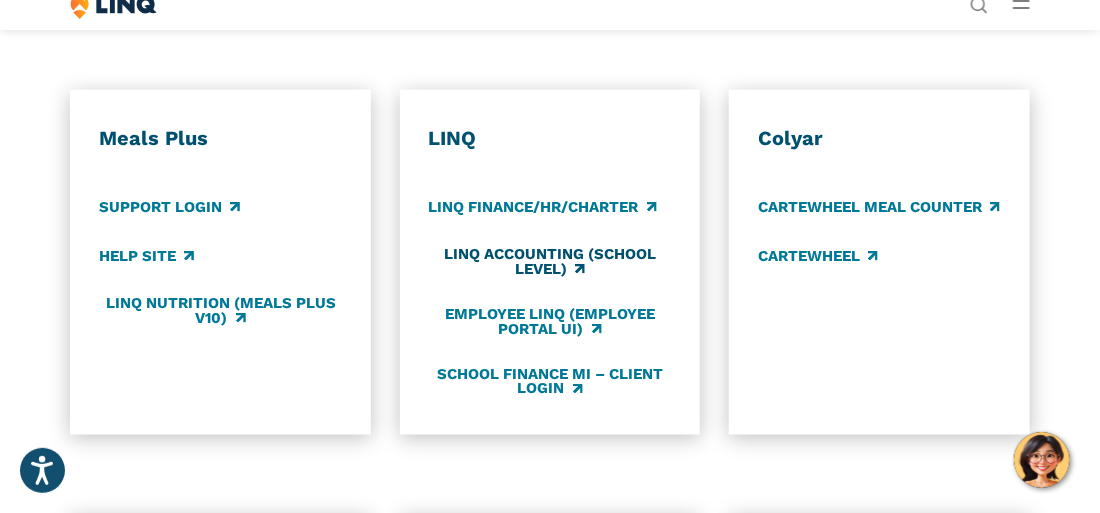 click on "LINQ Accounting (school level)" at bounding box center [550, 261] 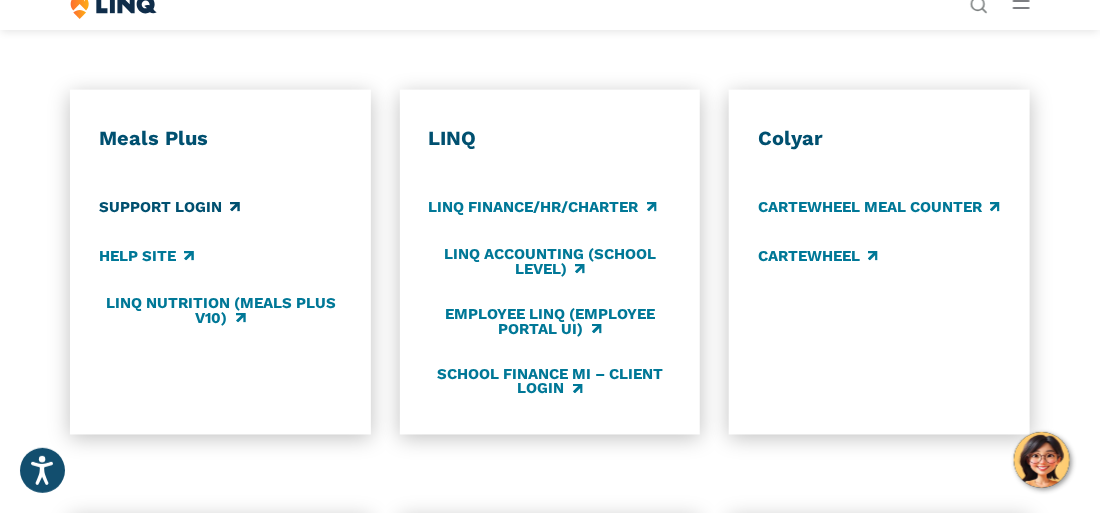 click on "Support Login" at bounding box center [169, 207] 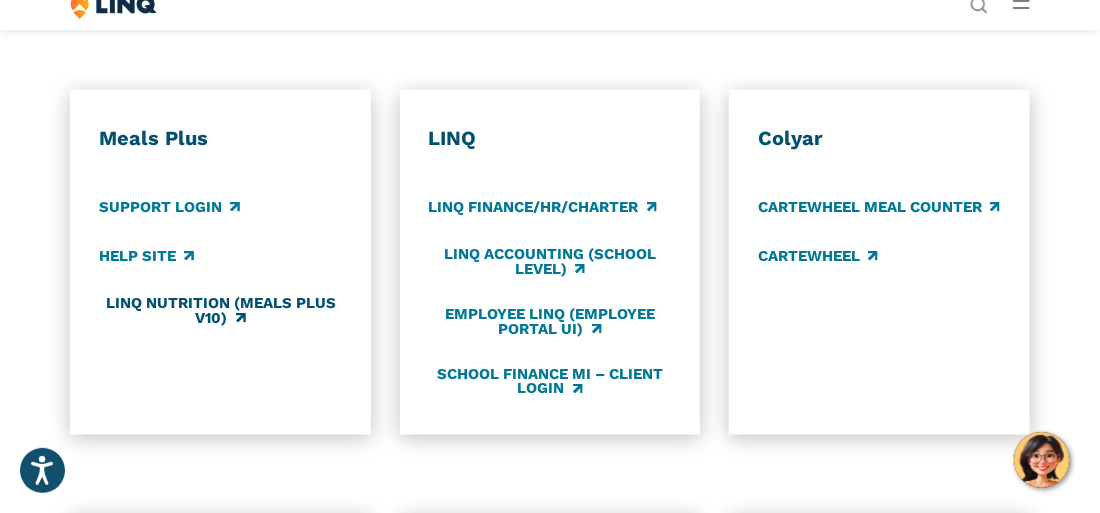 click on "LINQ Nutrition (Meals Plus v10)" at bounding box center (220, 311) 